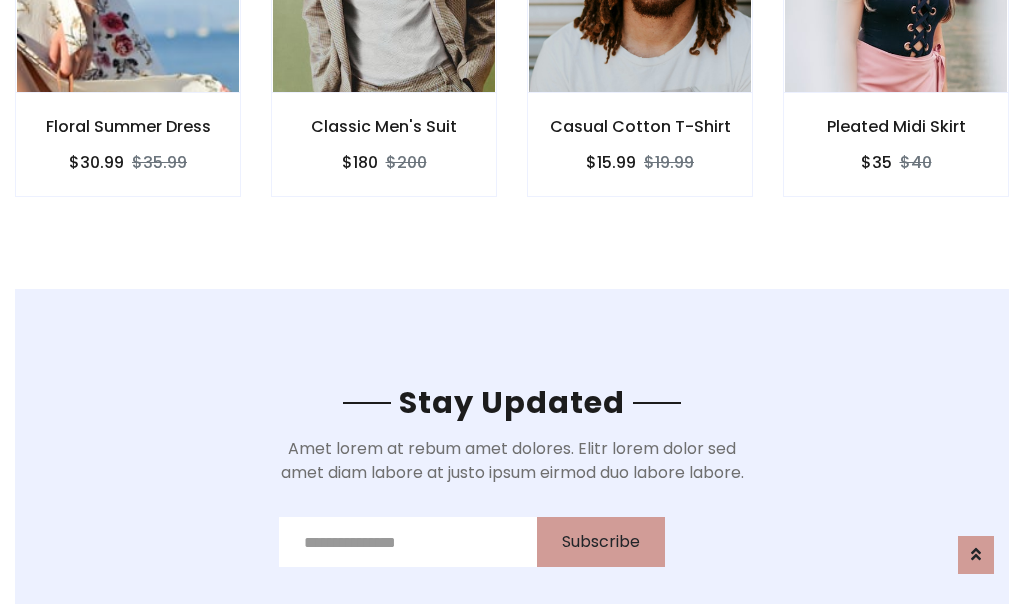 scroll, scrollTop: 3012, scrollLeft: 0, axis: vertical 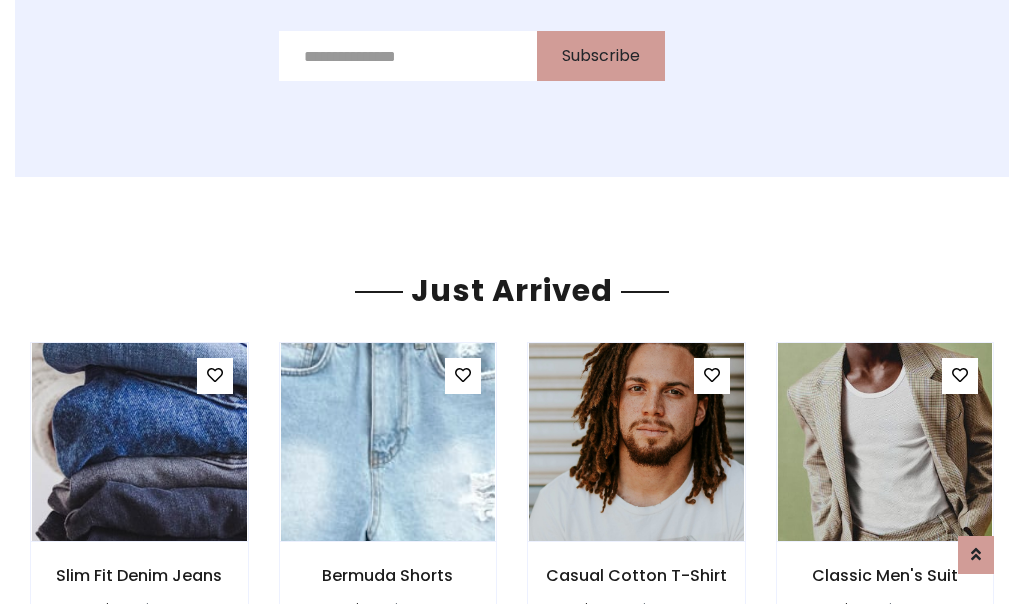 click on "Casual Cotton T-Shirt
$15.99
$19.99" at bounding box center (640, -428) 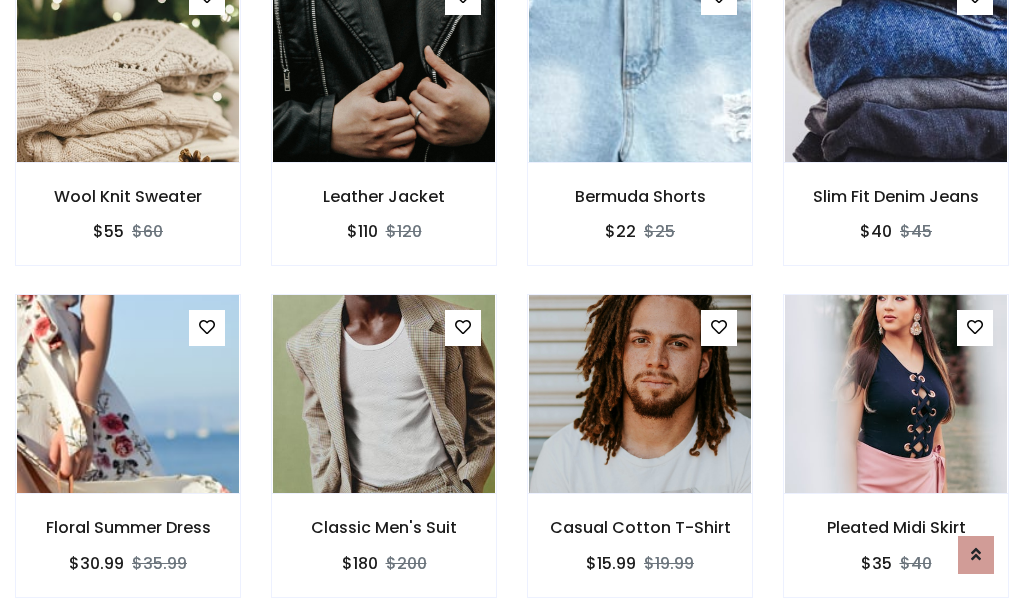 click on "Casual Cotton T-Shirt
$15.99
$19.99" at bounding box center [640, 459] 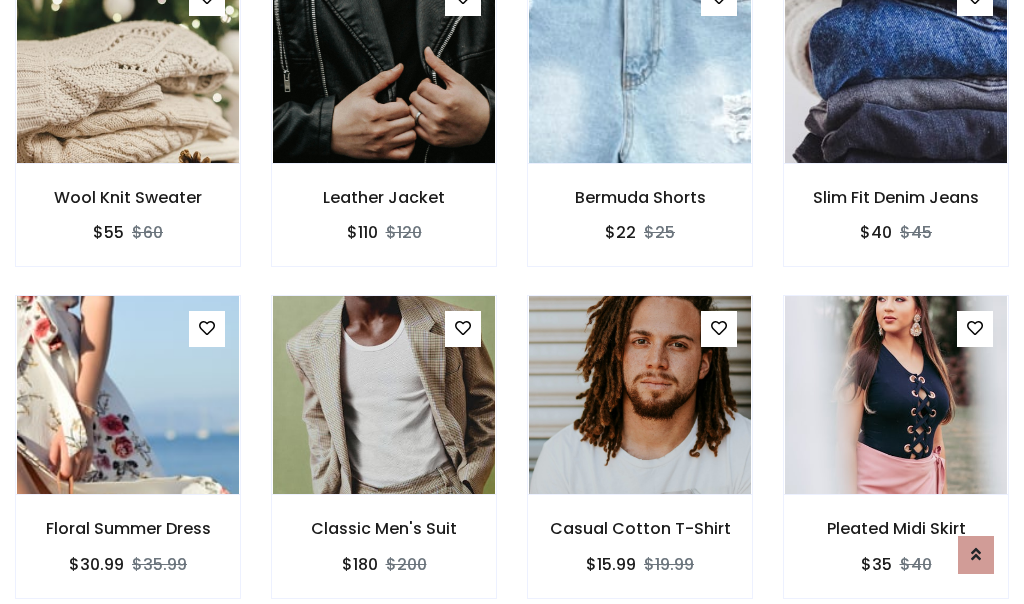 click on "Casual Cotton T-Shirt
$15.99
$19.99" at bounding box center [640, 460] 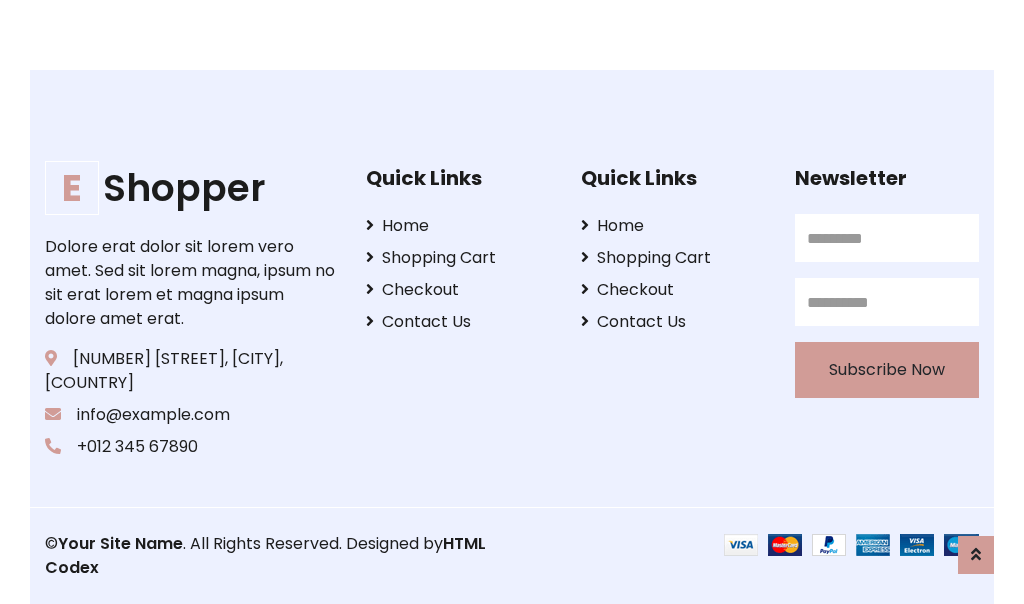 scroll, scrollTop: 3807, scrollLeft: 0, axis: vertical 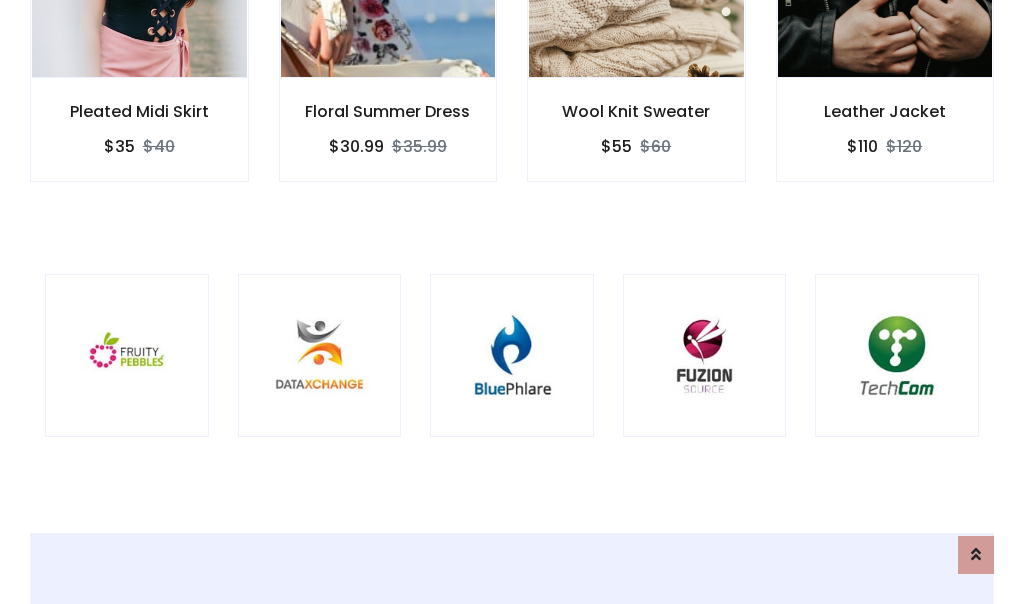 click at bounding box center (512, 356) 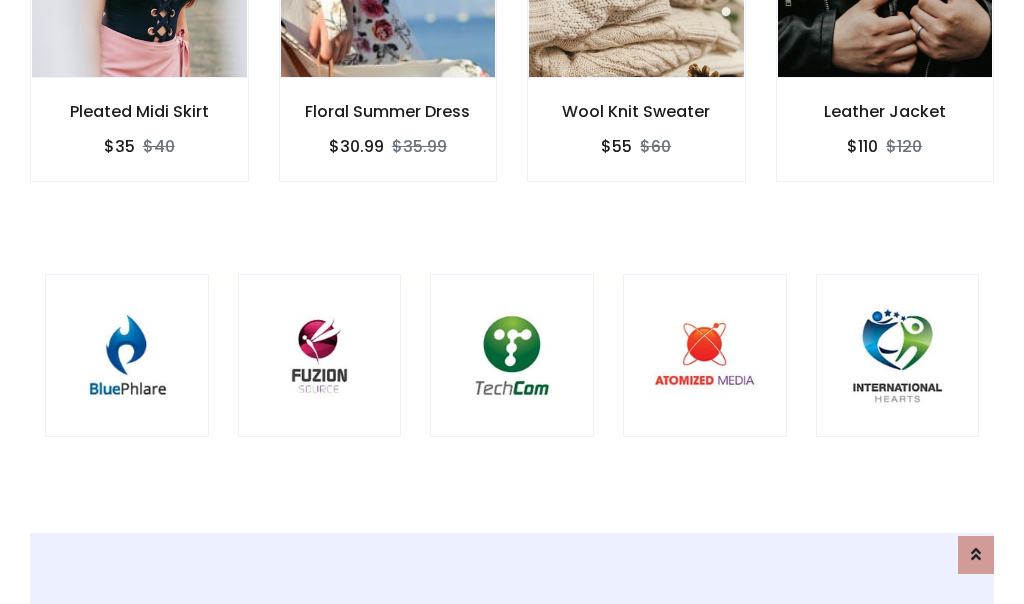 click at bounding box center (512, 356) 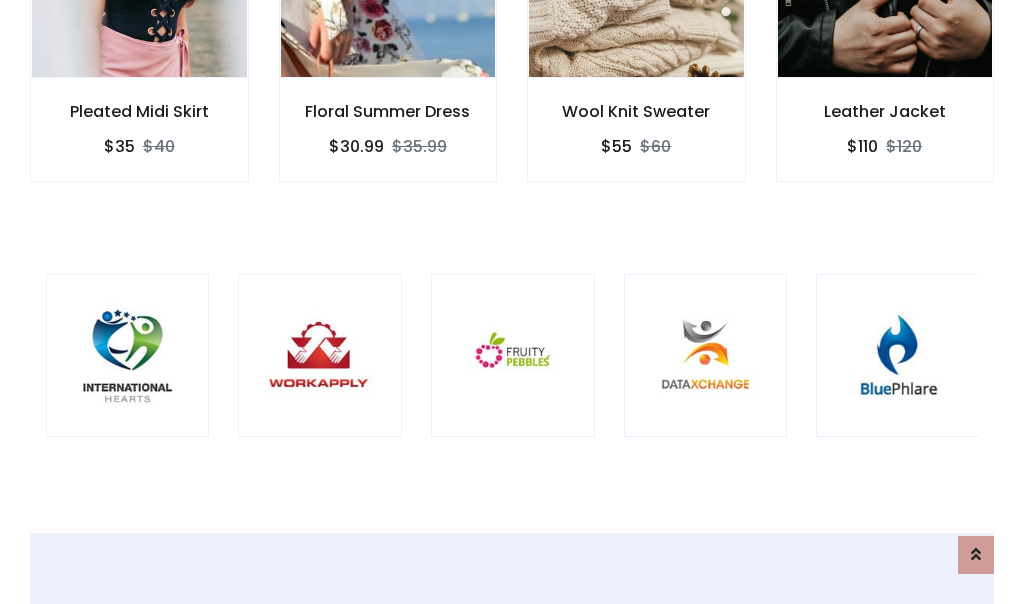 scroll, scrollTop: 0, scrollLeft: 0, axis: both 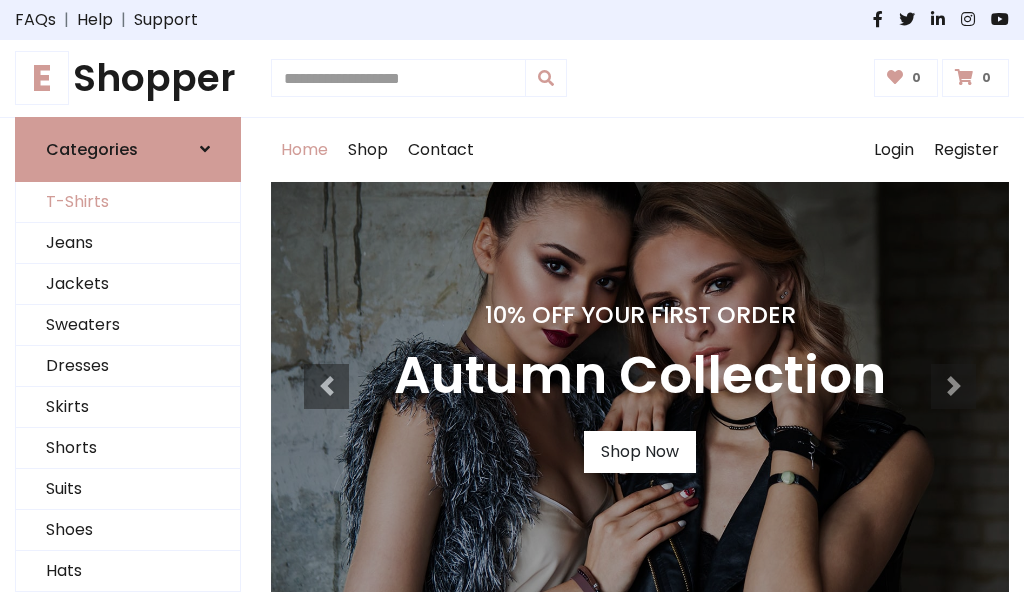 click on "T-Shirts" at bounding box center [128, 202] 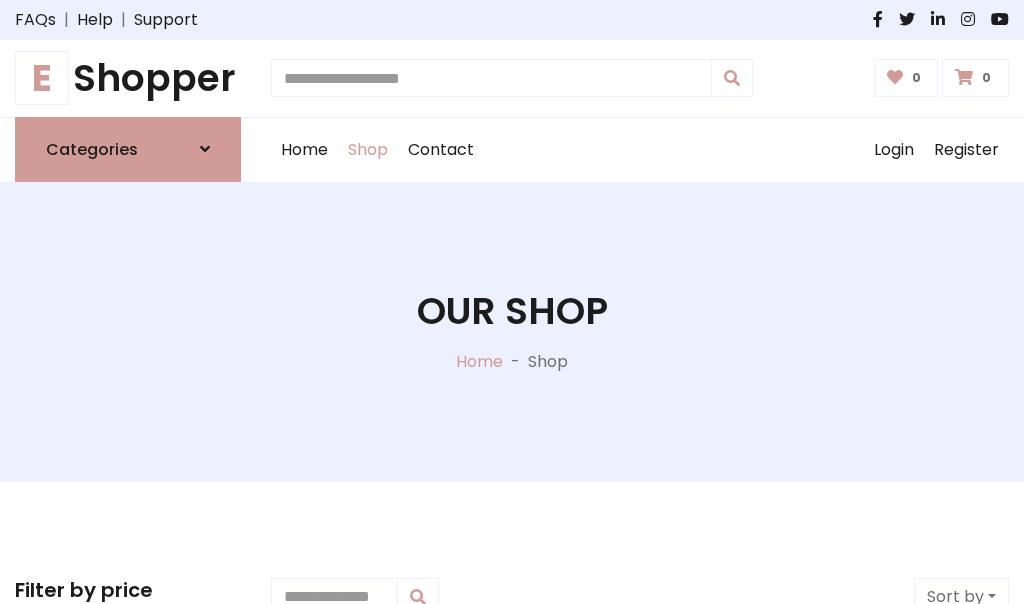 scroll, scrollTop: 802, scrollLeft: 0, axis: vertical 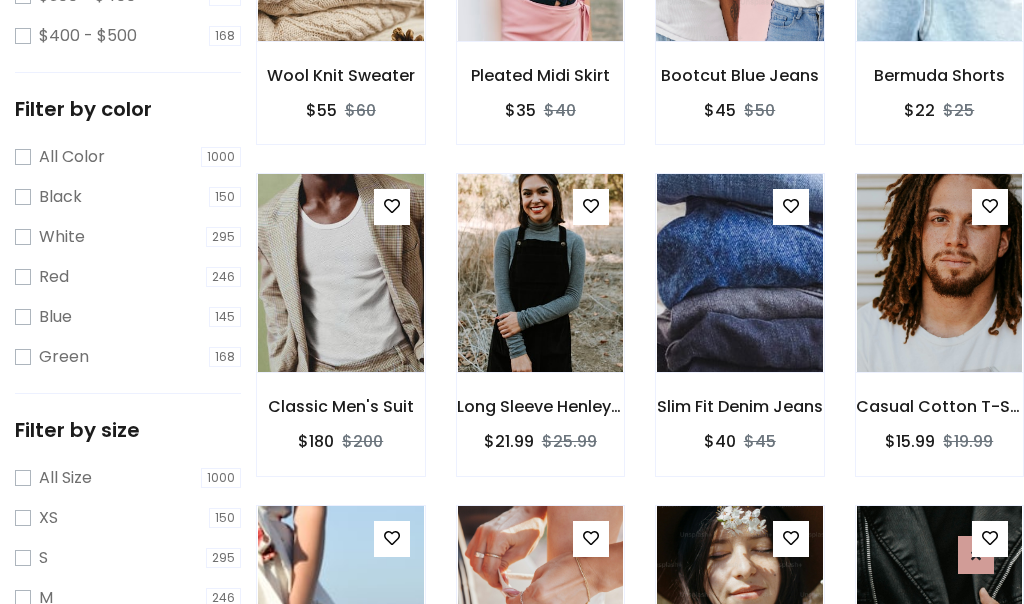 click at bounding box center (739, -58) 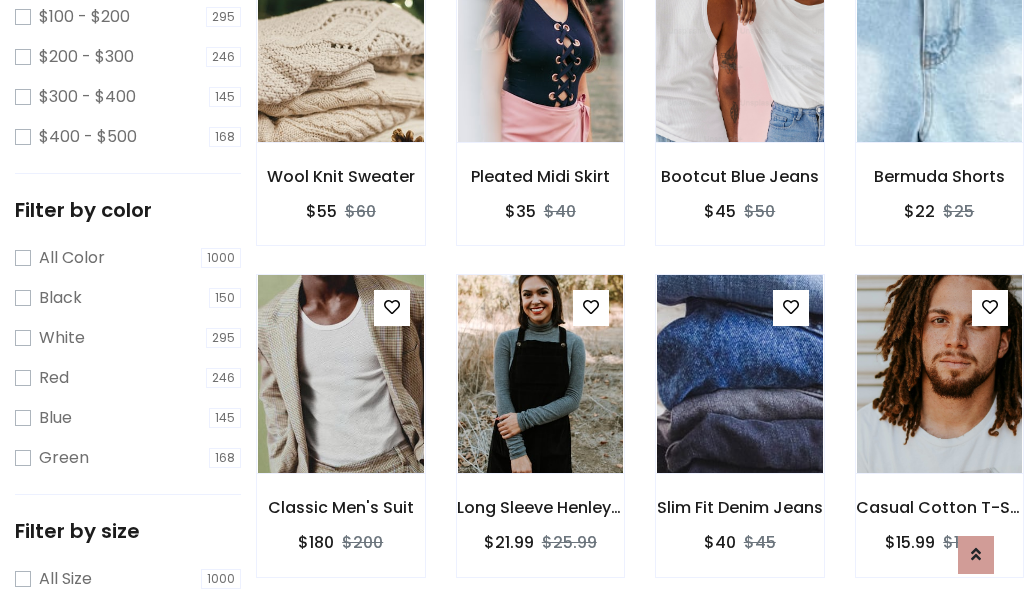scroll, scrollTop: 101, scrollLeft: 0, axis: vertical 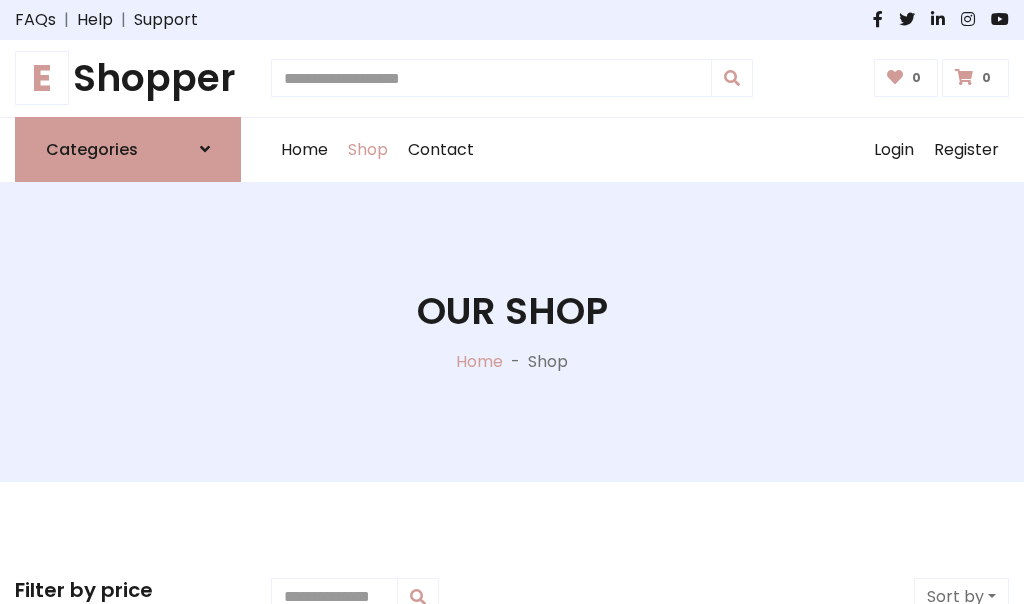 click on "E Shopper" at bounding box center [128, 78] 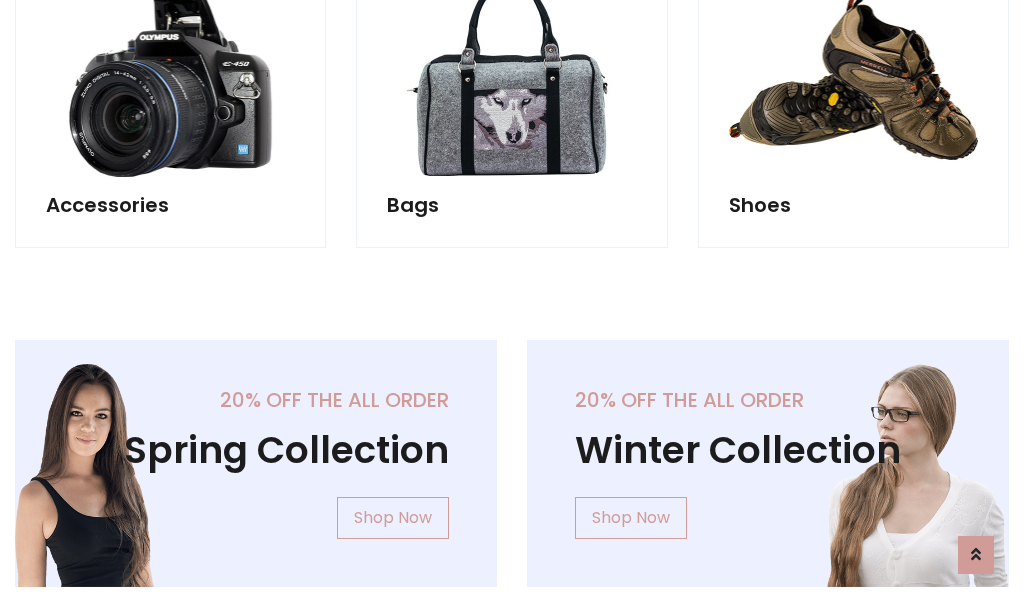 scroll, scrollTop: 1943, scrollLeft: 0, axis: vertical 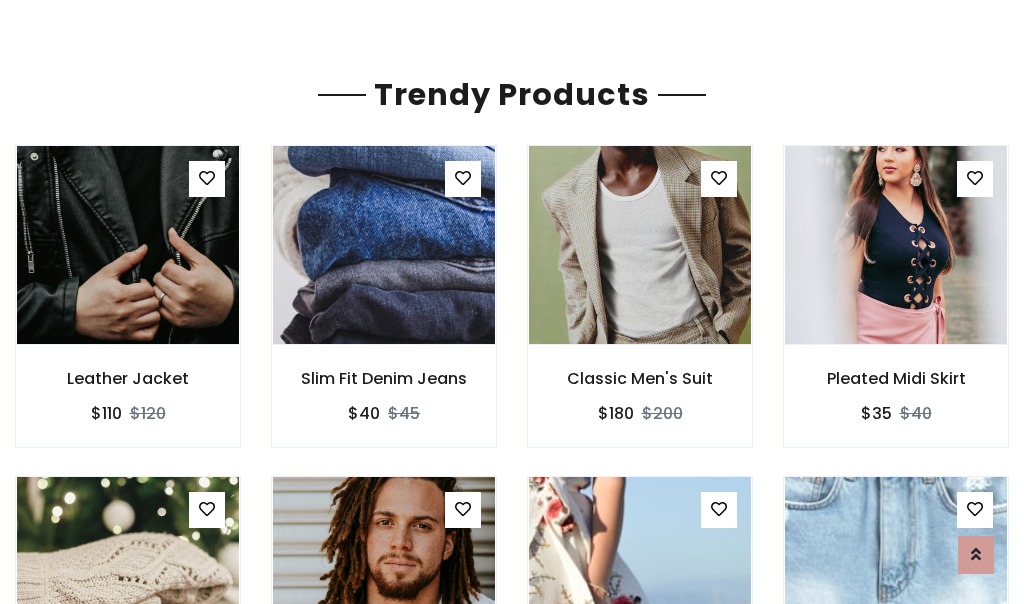click on "Shop" at bounding box center (368, -1793) 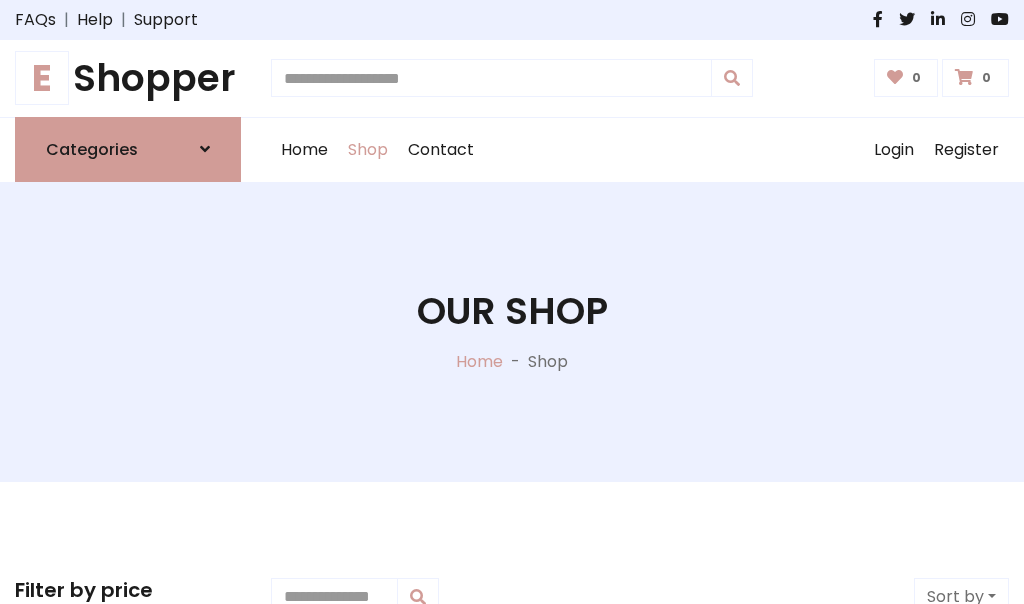 scroll, scrollTop: 0, scrollLeft: 0, axis: both 